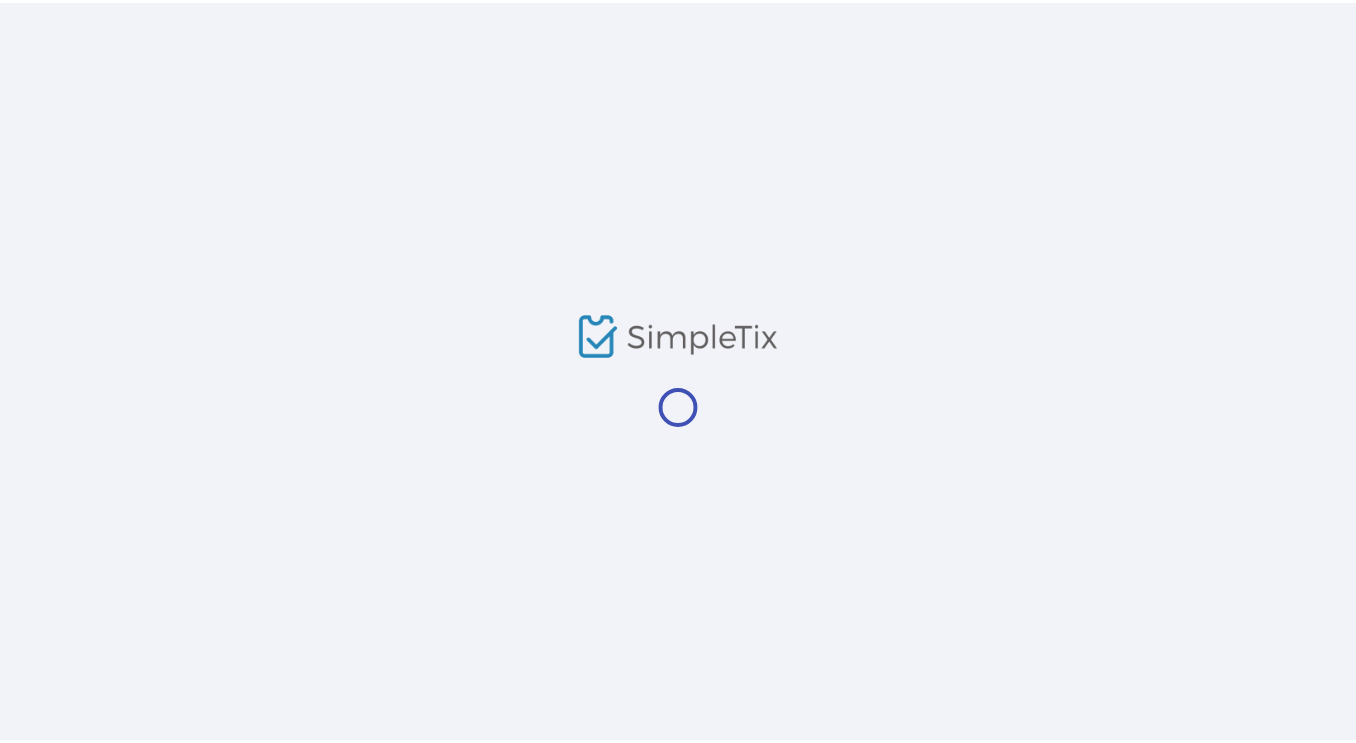 scroll, scrollTop: 0, scrollLeft: 0, axis: both 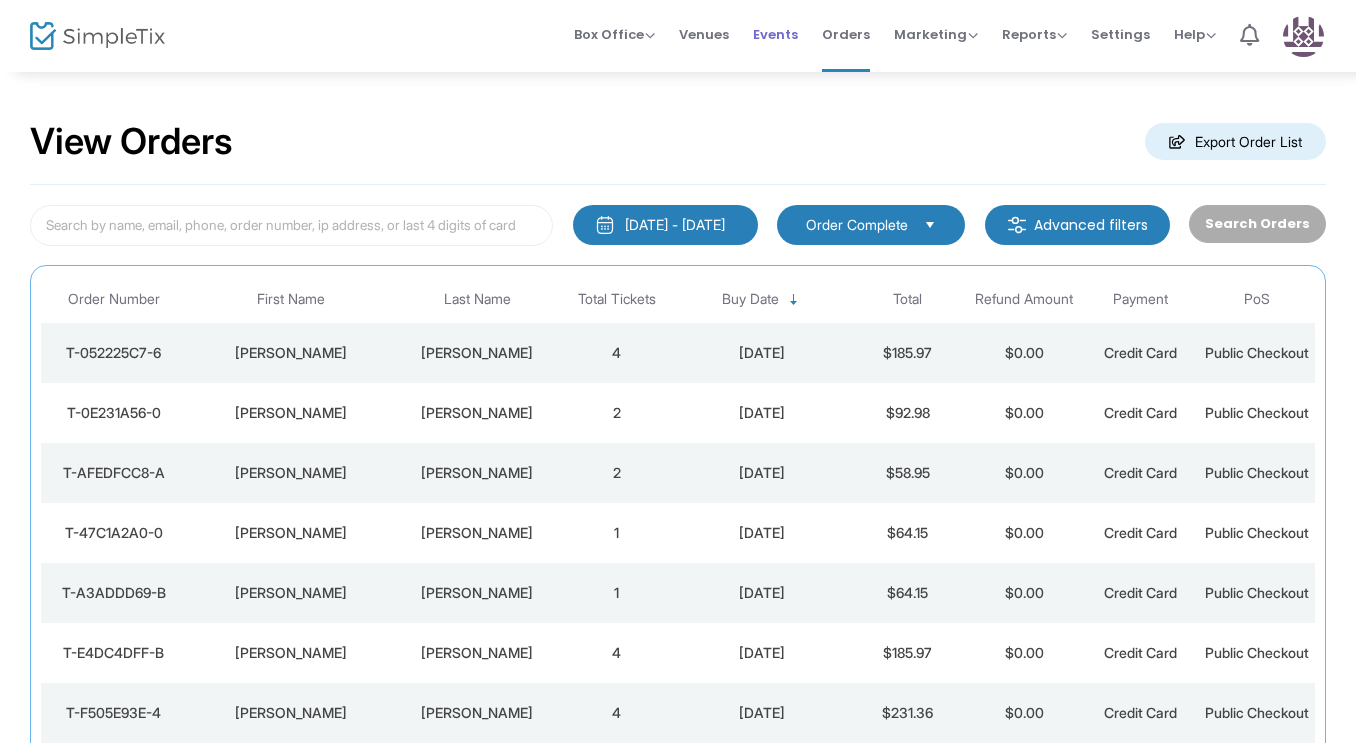 click on "Events" at bounding box center [775, 34] 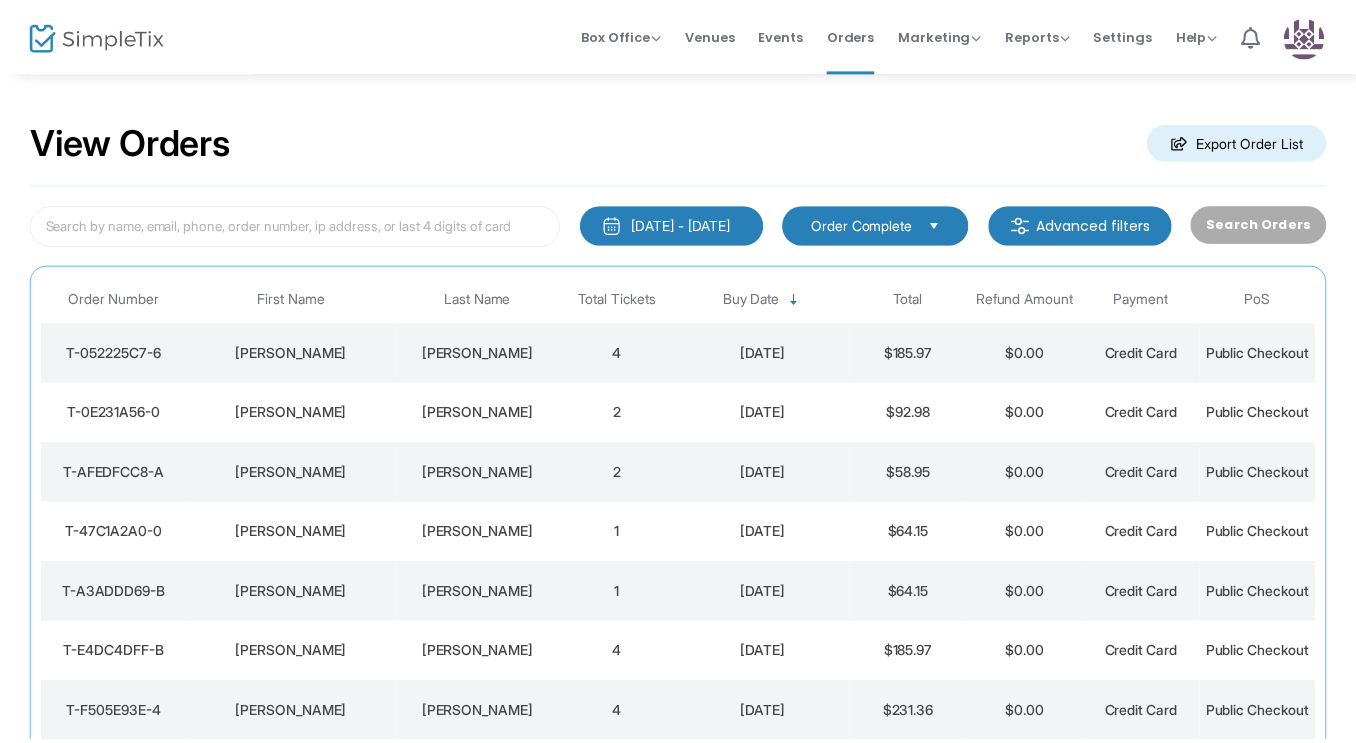 scroll, scrollTop: 0, scrollLeft: 0, axis: both 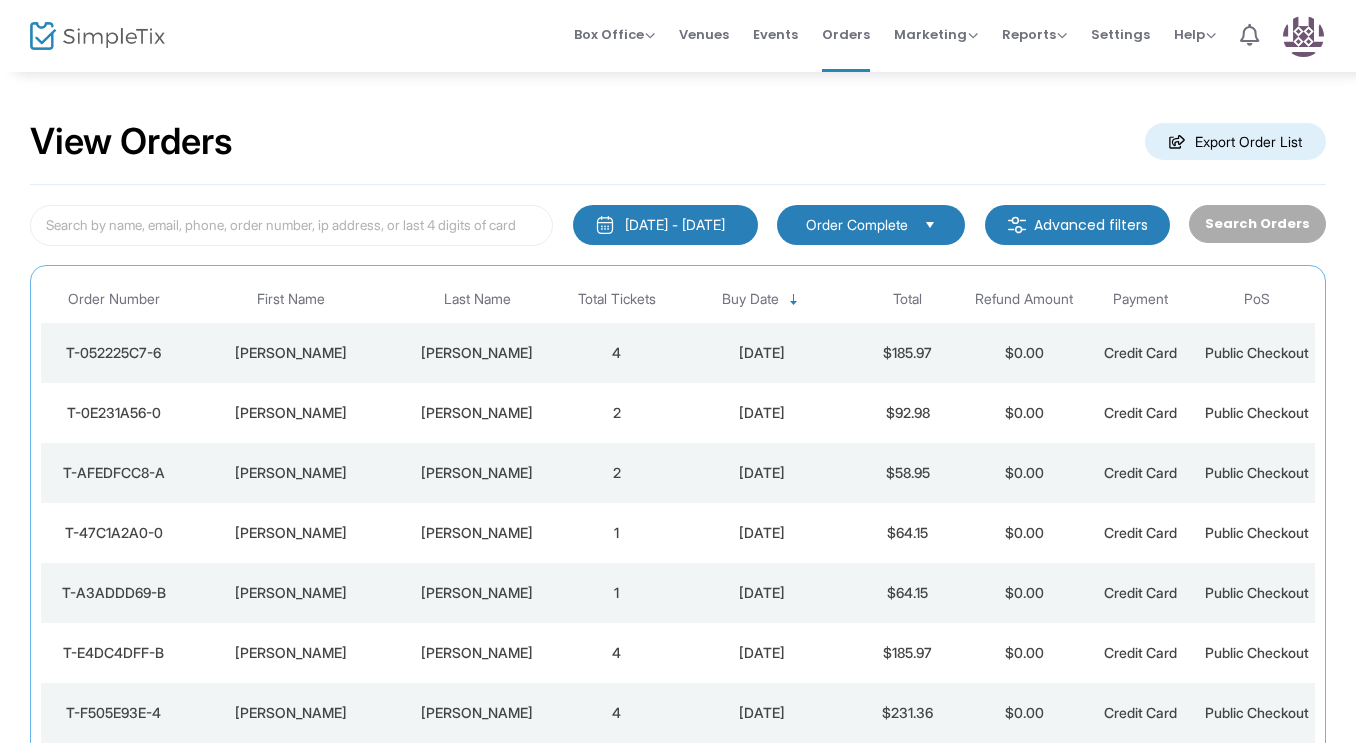 click on "T-0E231A56-0" 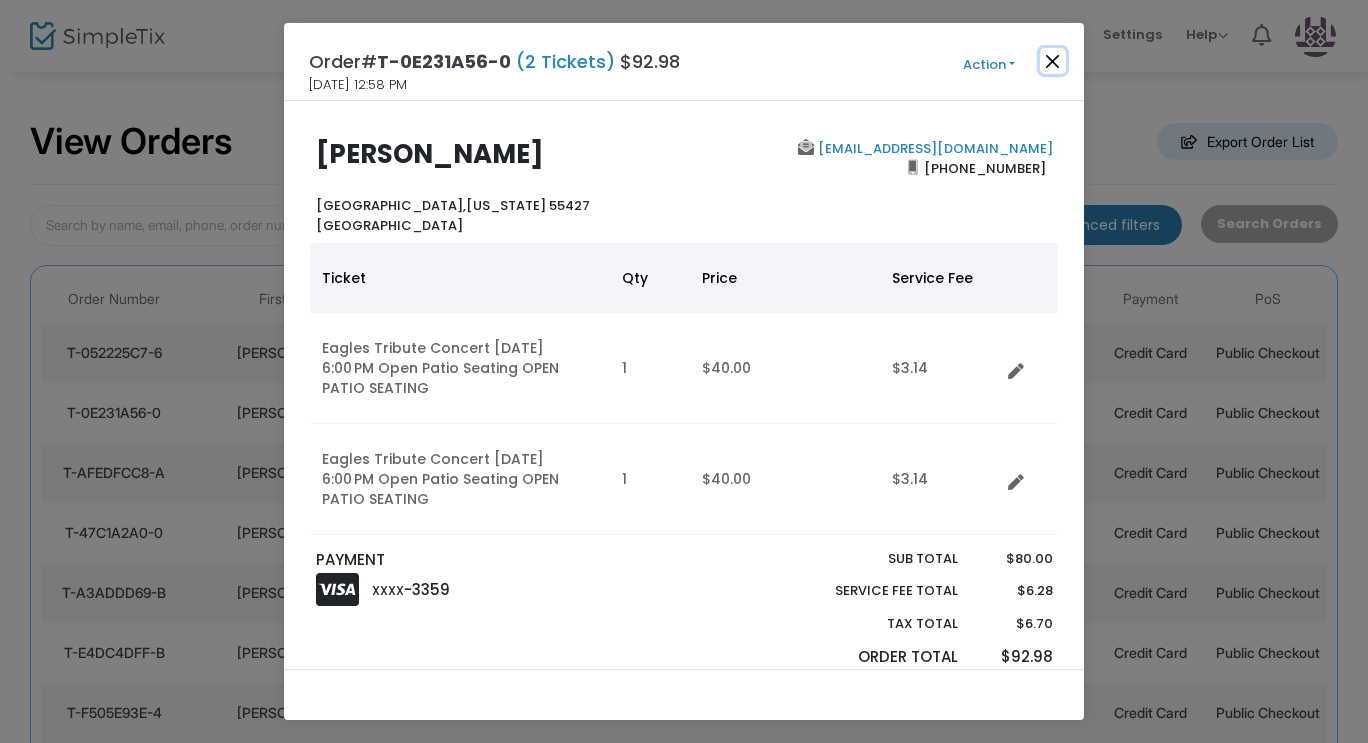 click 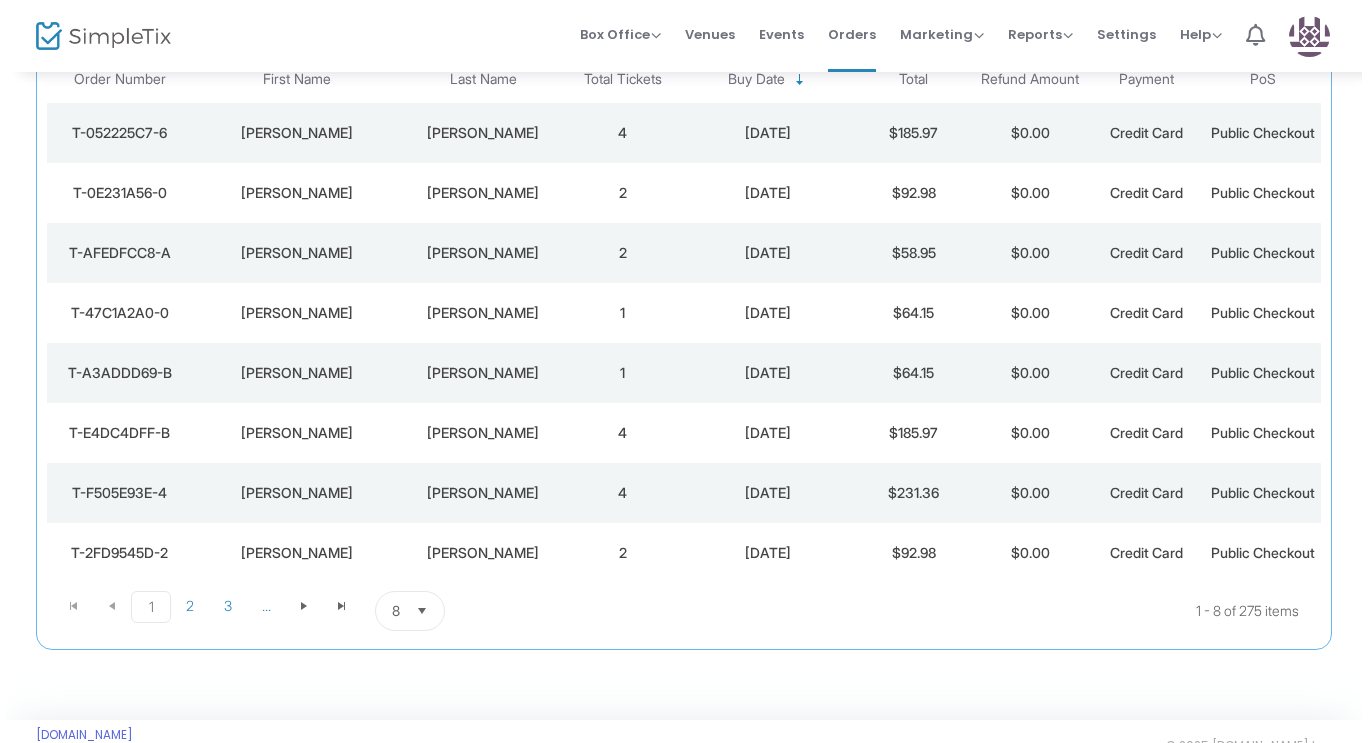 scroll, scrollTop: 0, scrollLeft: 0, axis: both 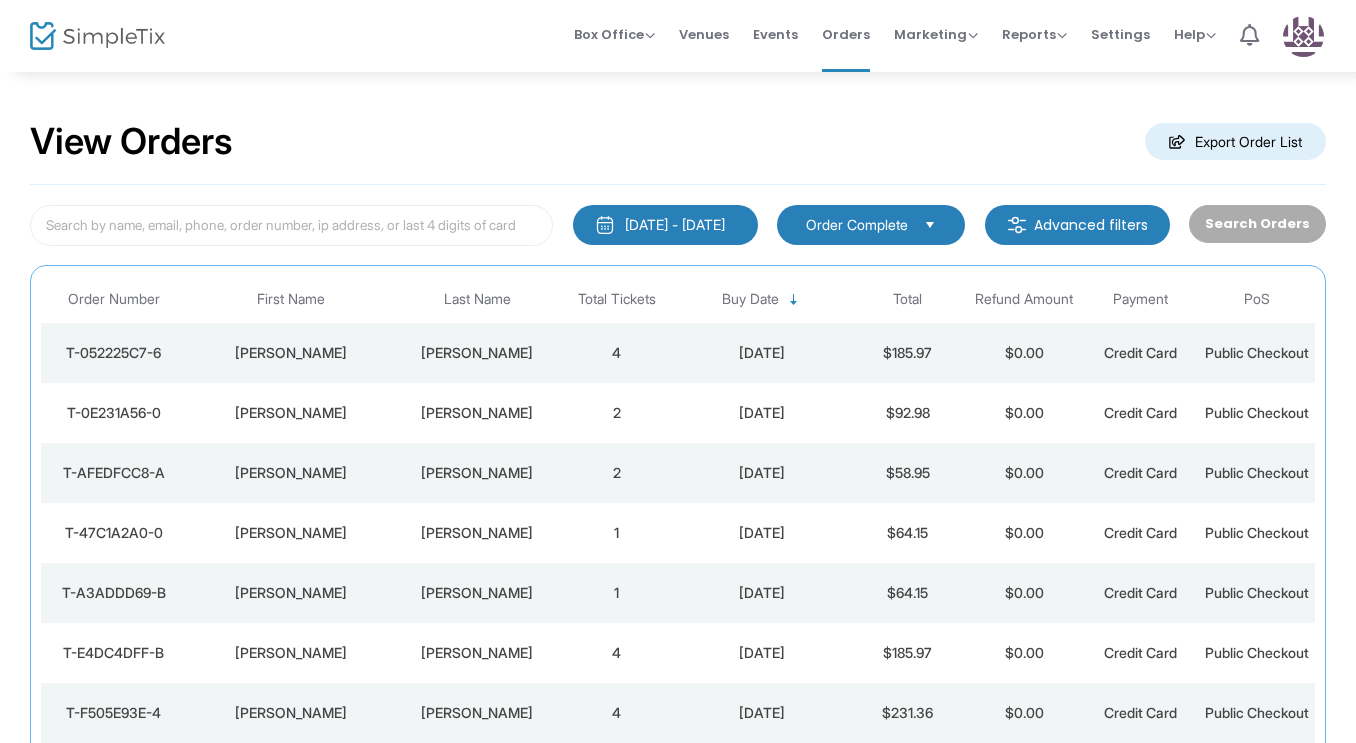 click on "T-052225C7-6" 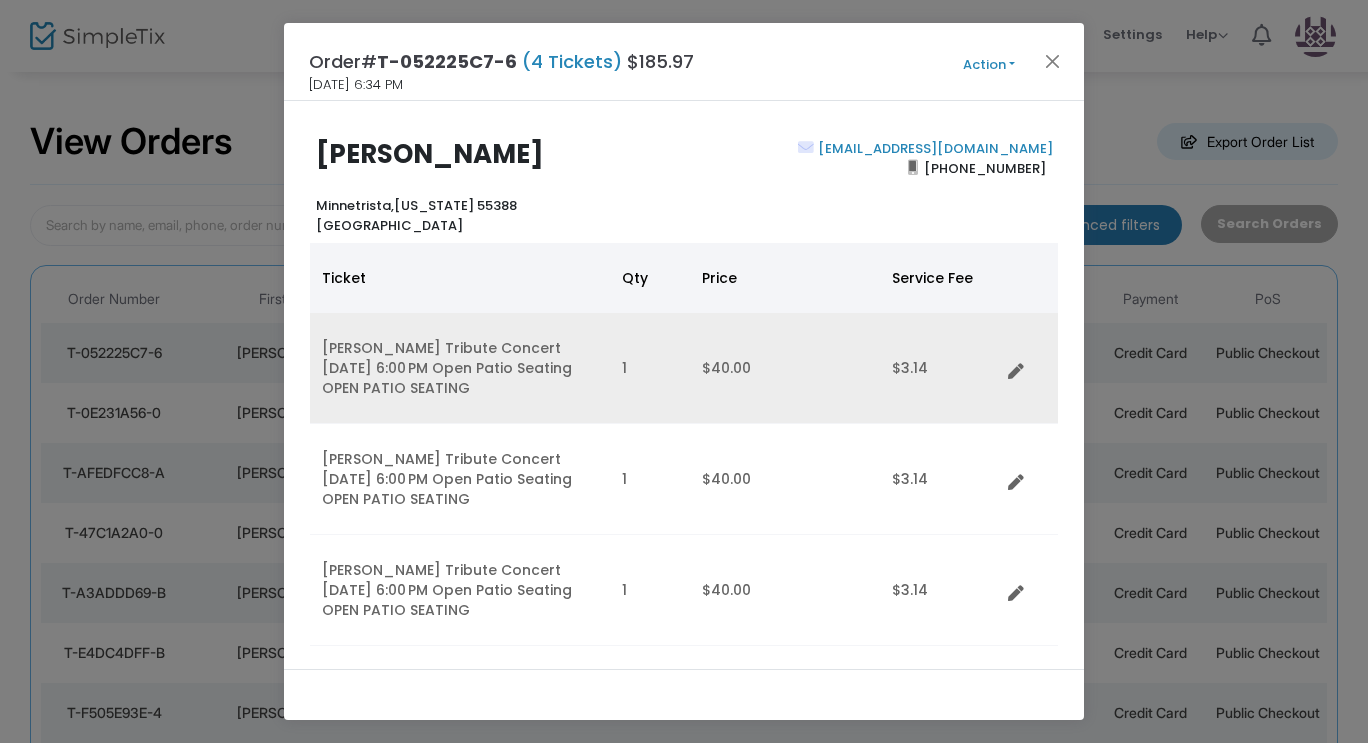 click on "Santana Tribute Concert 7/19/2025 6:00 PM  Open Patio Seating OPEN PATIO SEATING" 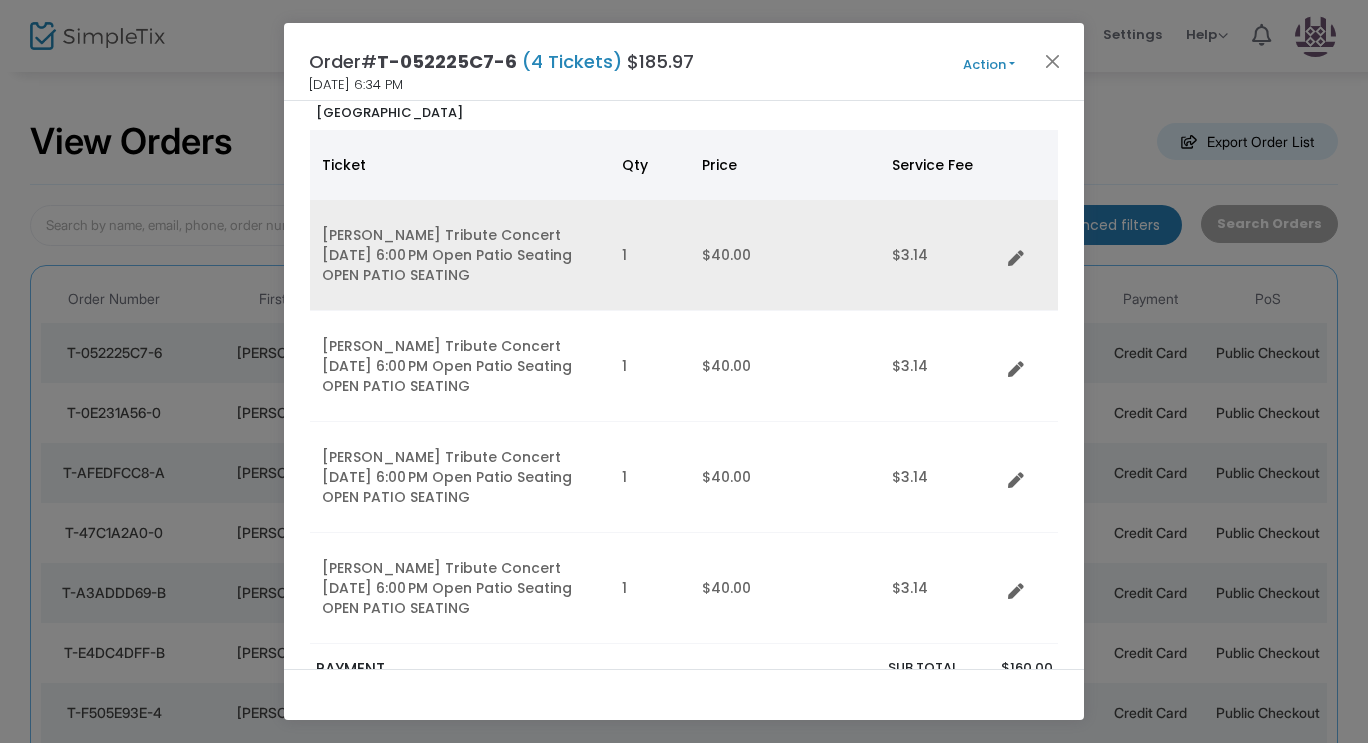 scroll, scrollTop: 114, scrollLeft: 0, axis: vertical 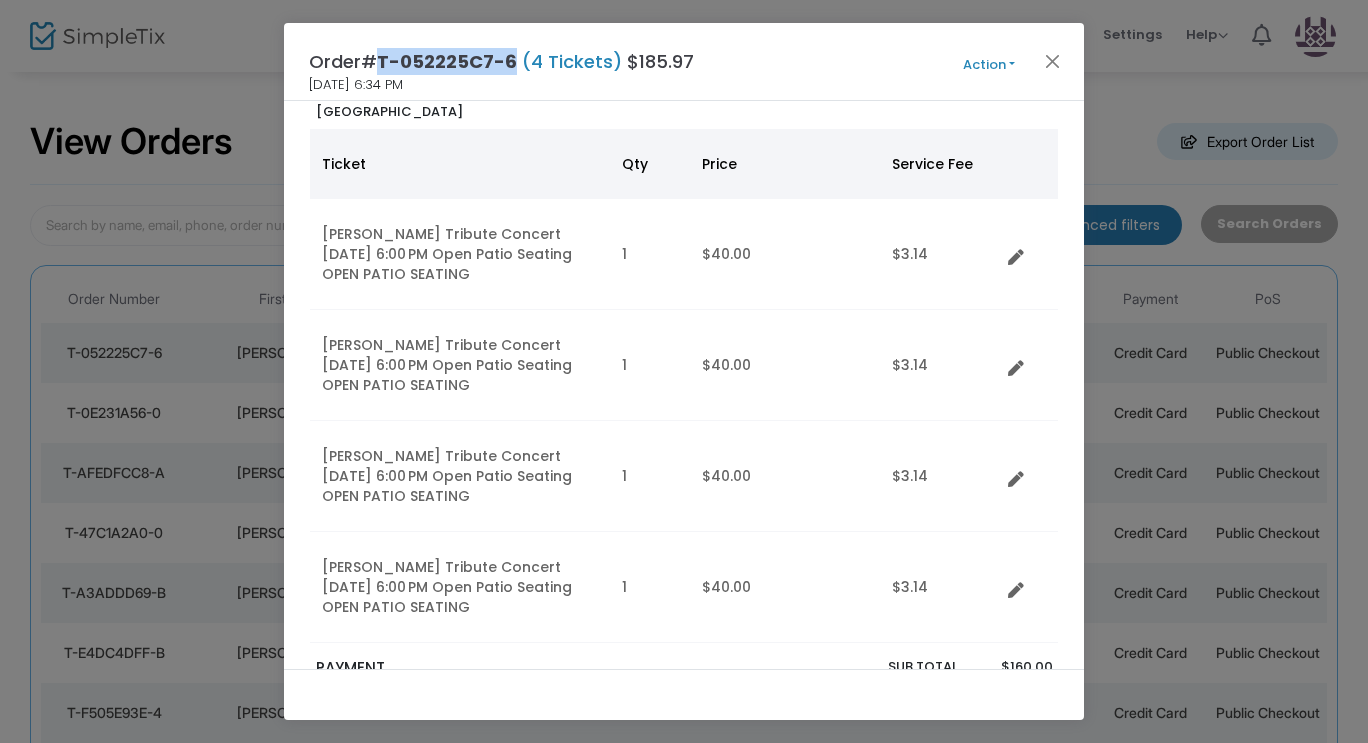 drag, startPoint x: 515, startPoint y: 57, endPoint x: 380, endPoint y: 74, distance: 136.06616 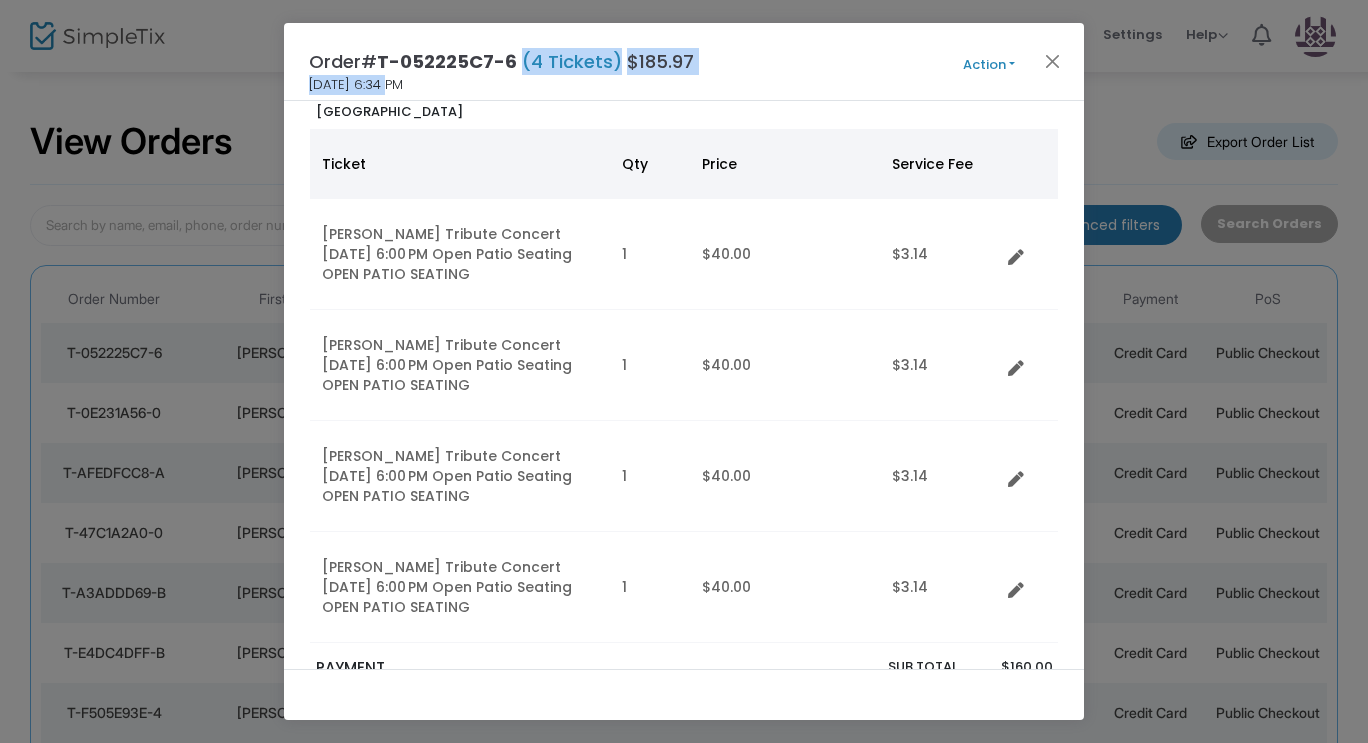 copy on "(4 Tickets)  $185.97    7/10/2025 6" 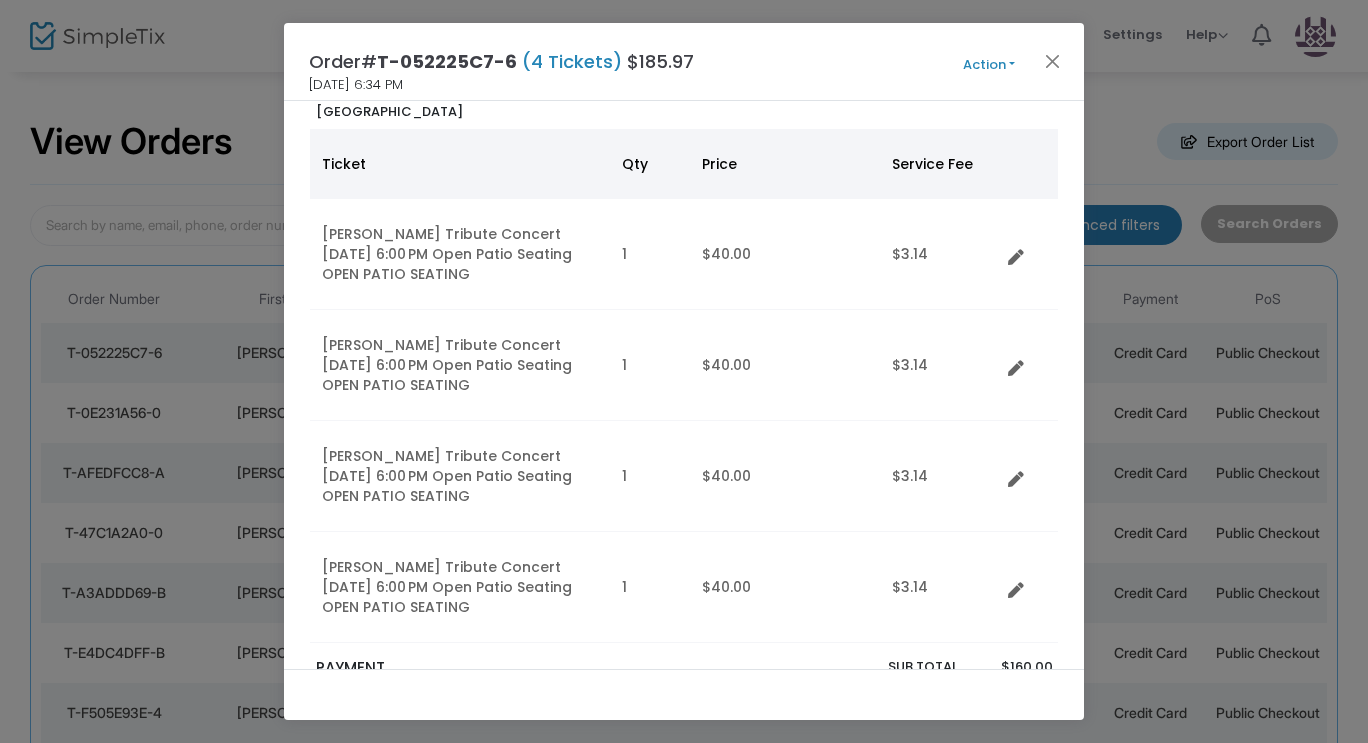 click on "T-052225C7-6" 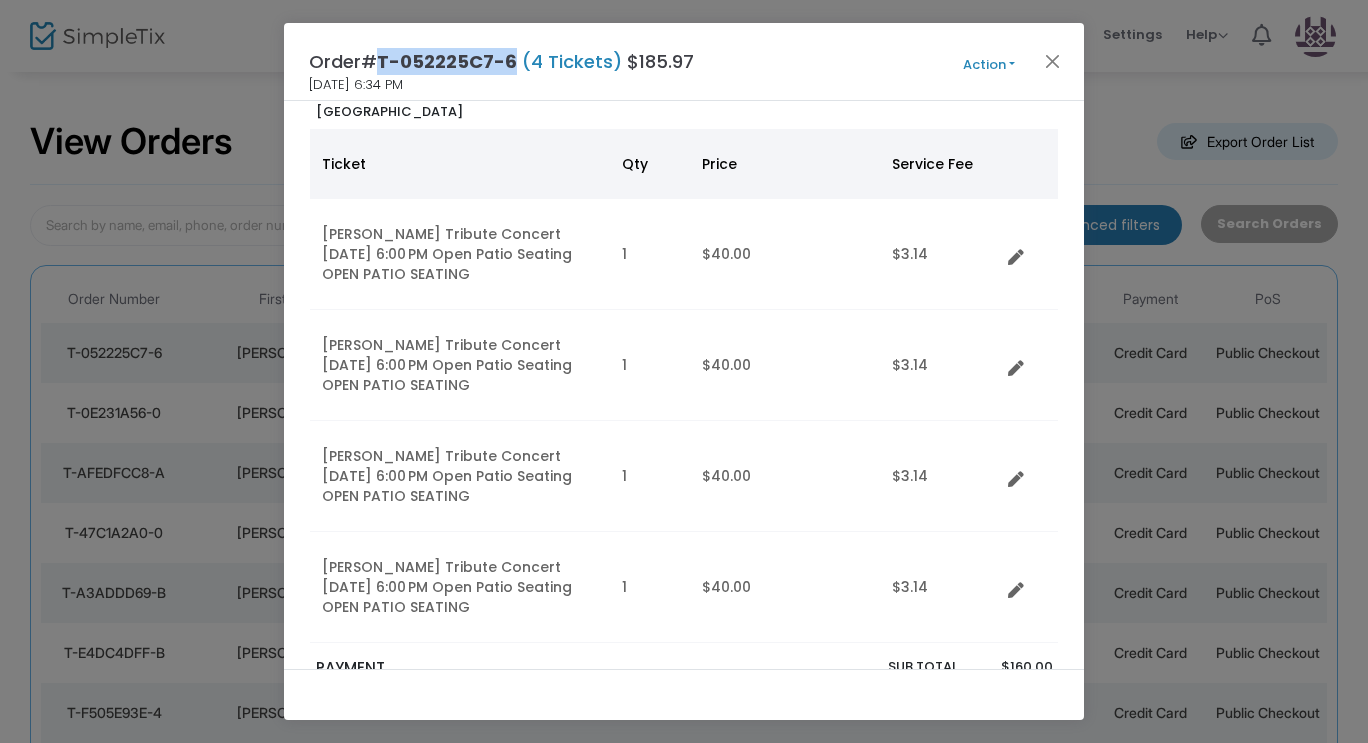 drag, startPoint x: 381, startPoint y: 58, endPoint x: 514, endPoint y: 52, distance: 133.13527 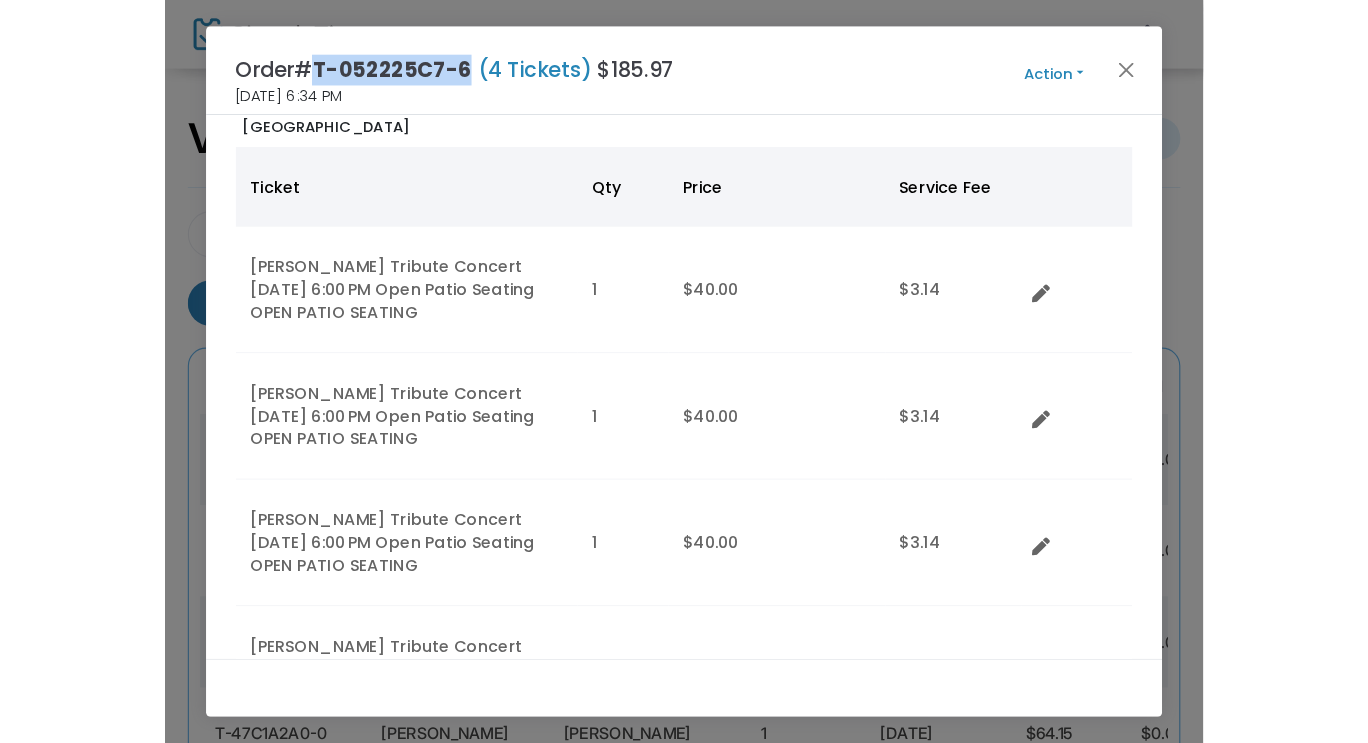 scroll, scrollTop: 114, scrollLeft: 0, axis: vertical 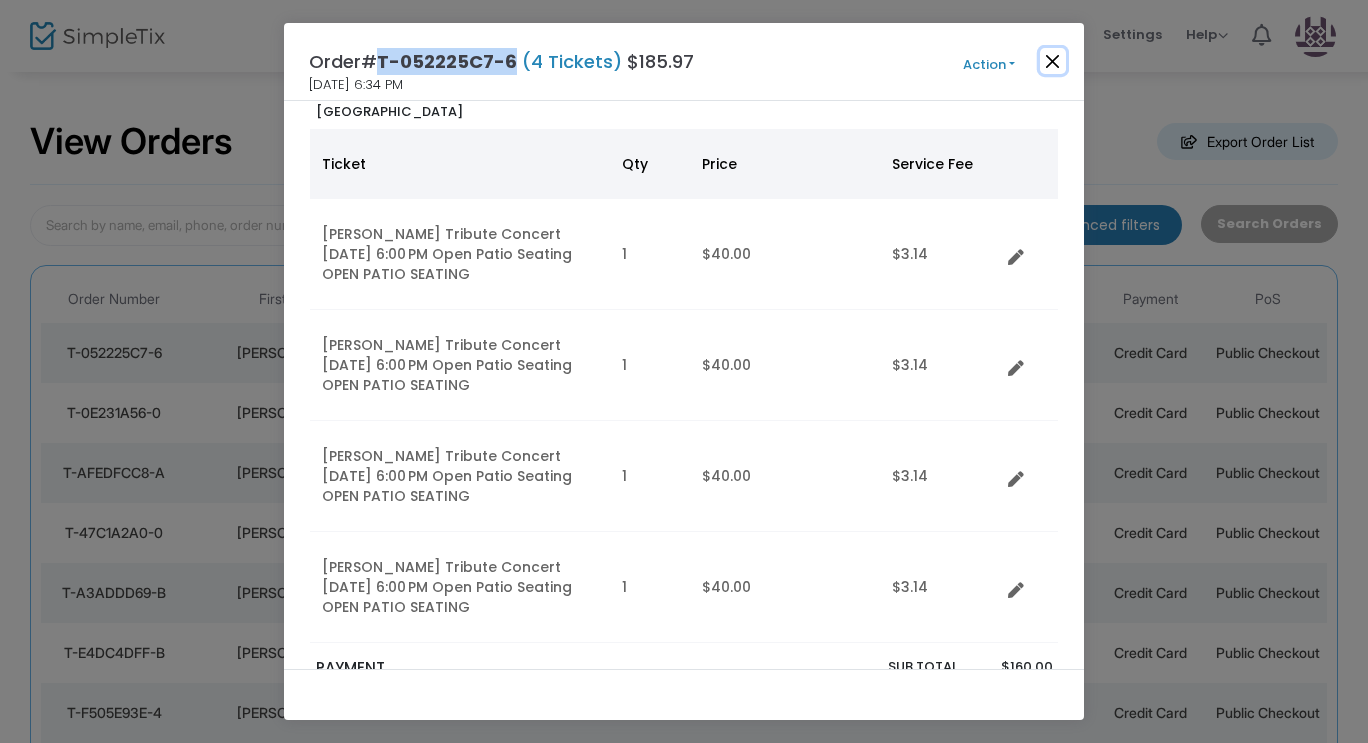 click 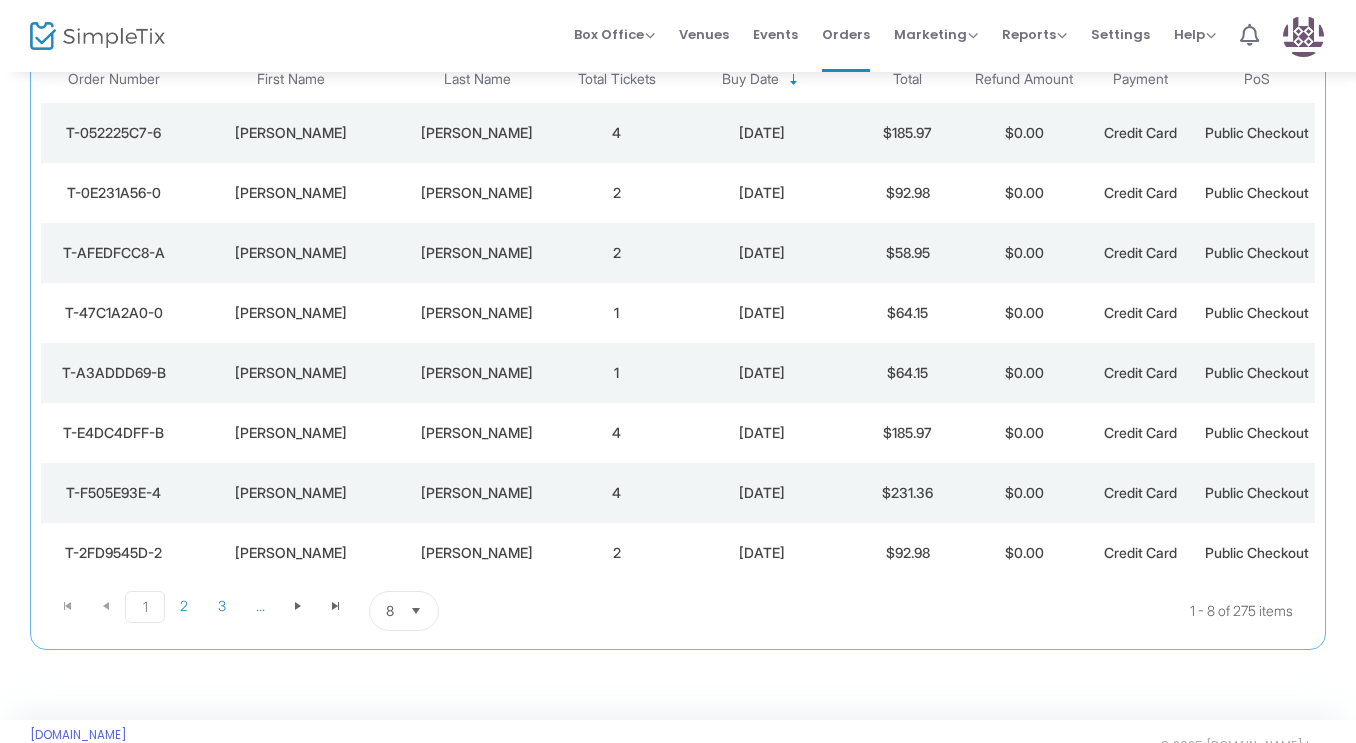 scroll, scrollTop: 0, scrollLeft: 0, axis: both 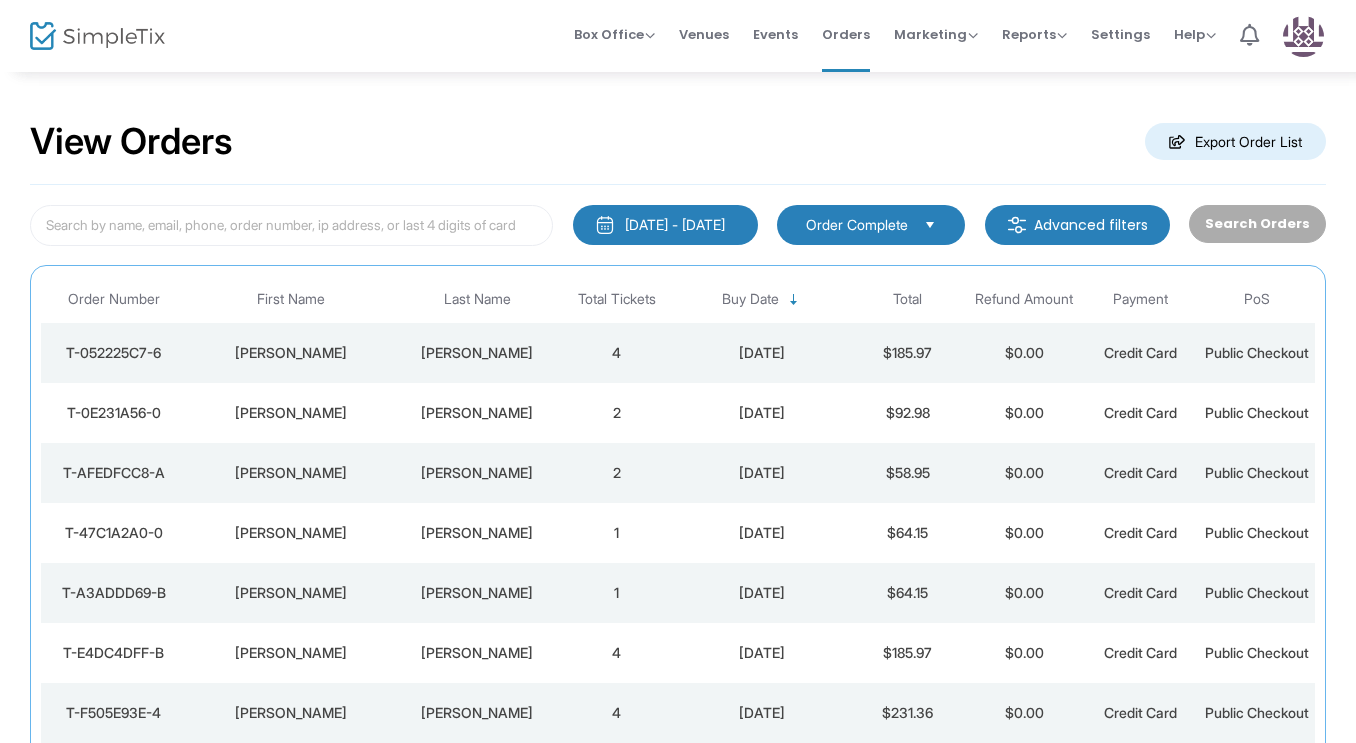 click on "Processing... please wait  Box Office   Sell Tickets   Bookings   Sell Season Pass   Venues   Memberships   Events   Orders   Marketing   Promo Codes   Quantity Discounts   Affiliate   Reports   Analytics   Sales Reports   Download   Settings   Help   View Docs   Contact Support  1  Ben Banks   Ben@sovereignestatewine.com   Role: ADMIN   Section   Your Profile   Create a site for a new organization  Logout View Orders  Export Order List   6/10/2025 - 7/10/2025  Last 30 Days Today Yesterday This week This Month Last Month Past 3 Months Past 12 Months Past 2 Years This Year All Time Custom Range Cancel Apply   Order Complete  Advanced filters   Search Orders  Promo code category Promo code Payment Type Point of Sale (PoS) Order Number First Name Last Name Total Tickets Buy Date Total Refund Amount Payment PoS  T-052225C7-6   John   Van Tassel  4  7/10/2025   $185.97    $0.00   Credit Card Public Checkout  T-0E231A56-0   BRUCE   LEHRER  2  7/10/2025   $92.98    $0.00   Credit Card Public Checkout  Todd  2 1" at bounding box center (678, 371) 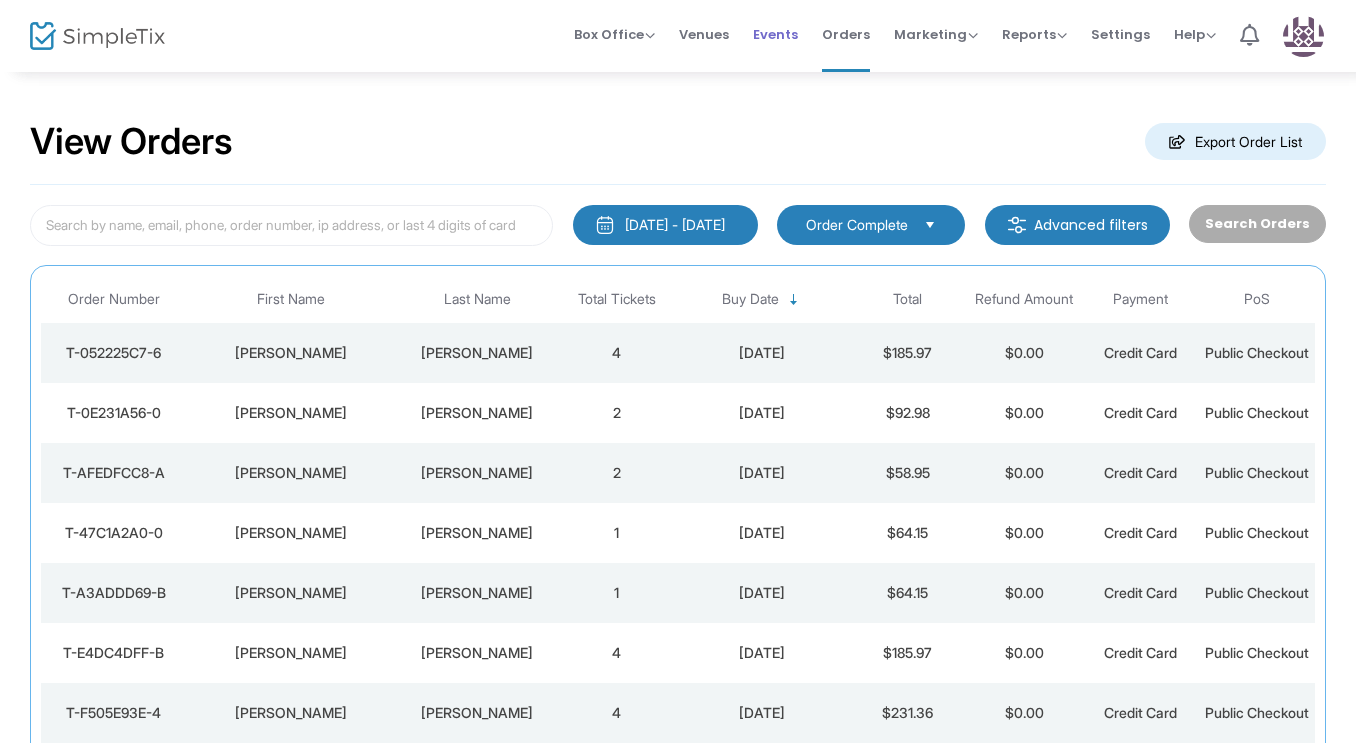 click on "Events" at bounding box center [775, 34] 